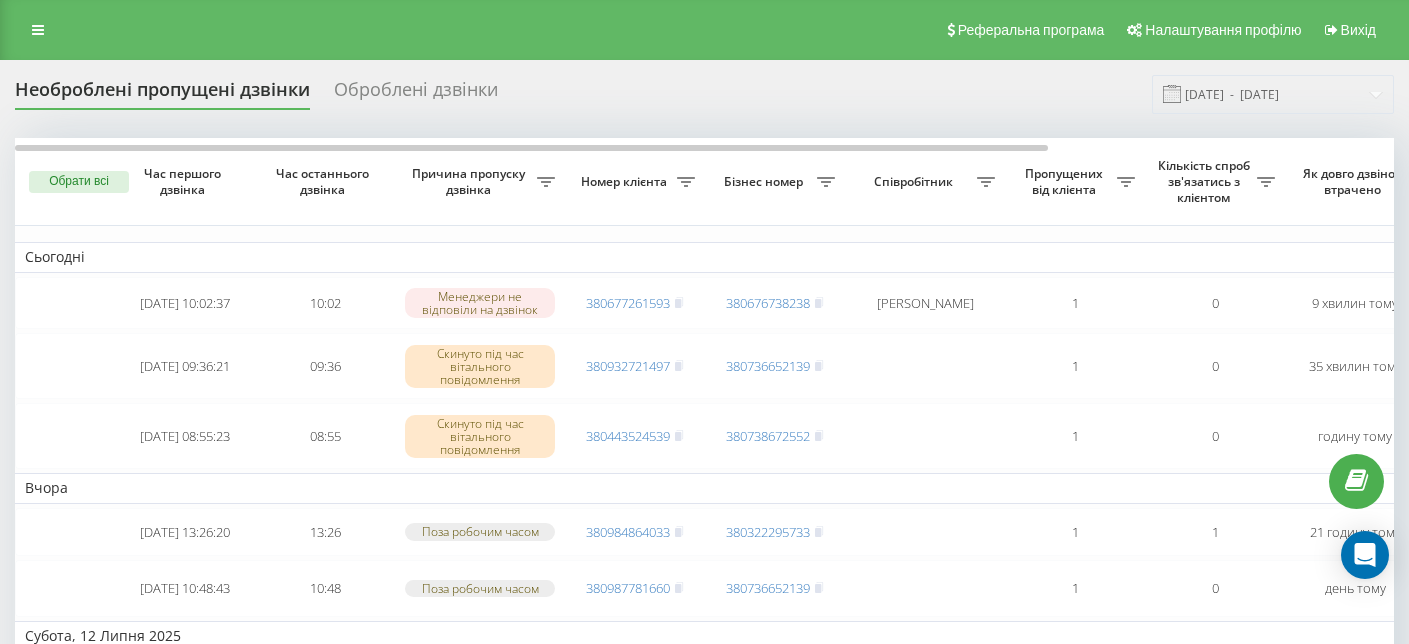 scroll, scrollTop: 0, scrollLeft: 0, axis: both 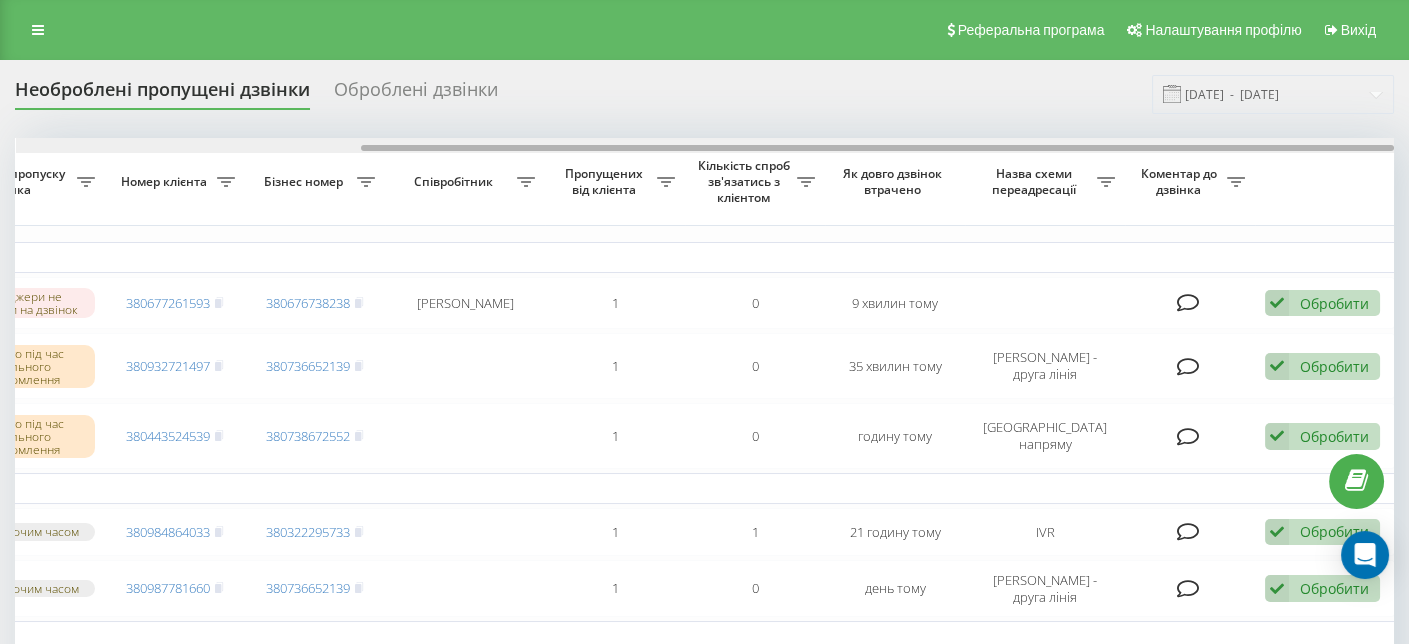 drag, startPoint x: 968, startPoint y: 150, endPoint x: 1388, endPoint y: 173, distance: 420.6293 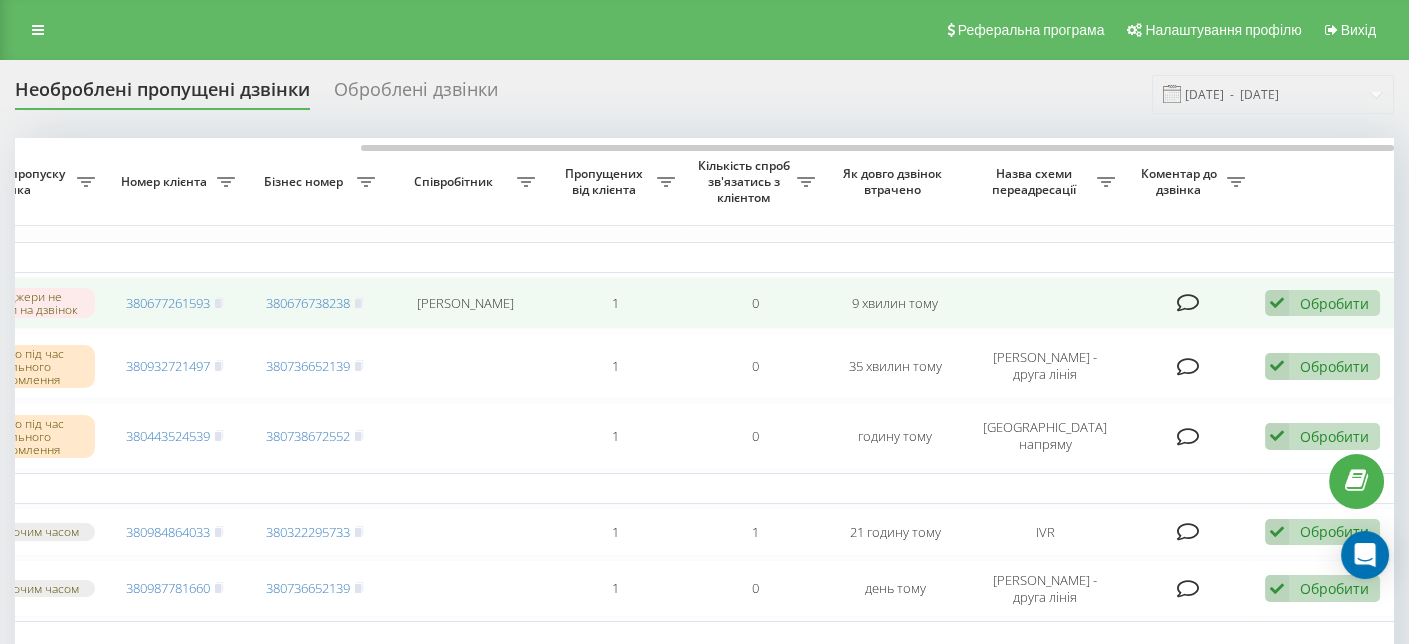 click on "Обробити" at bounding box center [1334, 303] 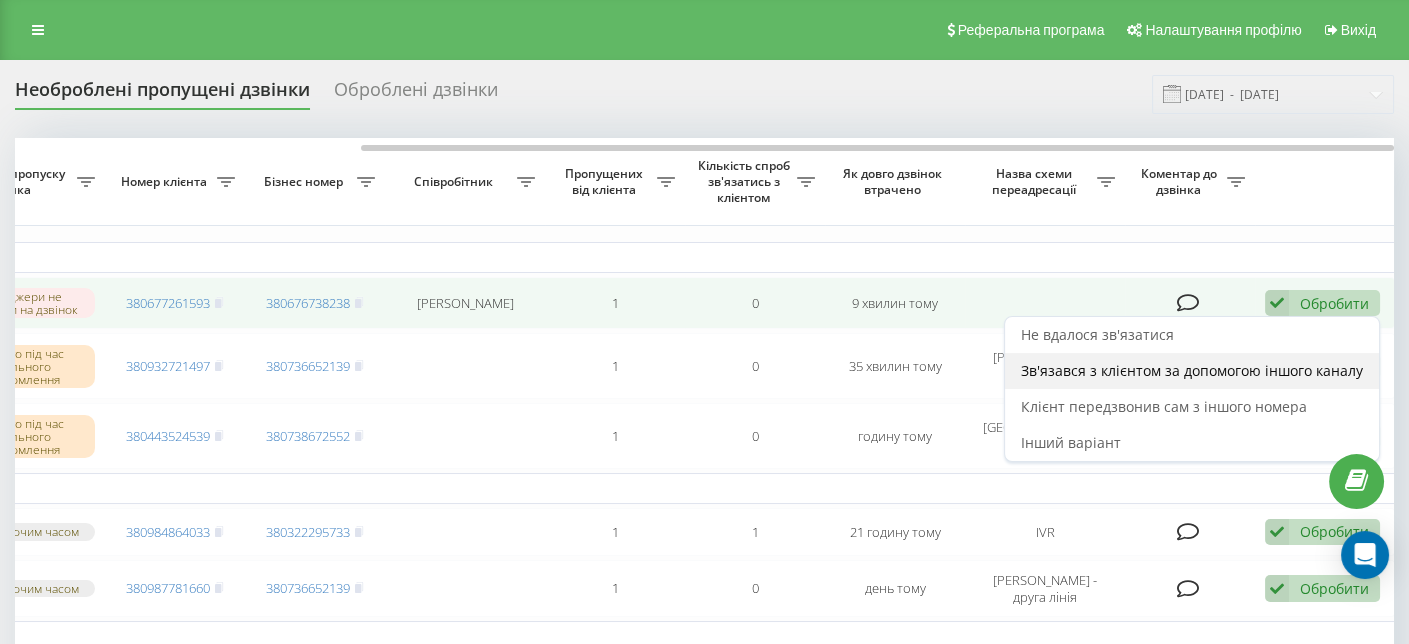 click on "Зв'язався з клієнтом за допомогою іншого каналу" at bounding box center [1192, 370] 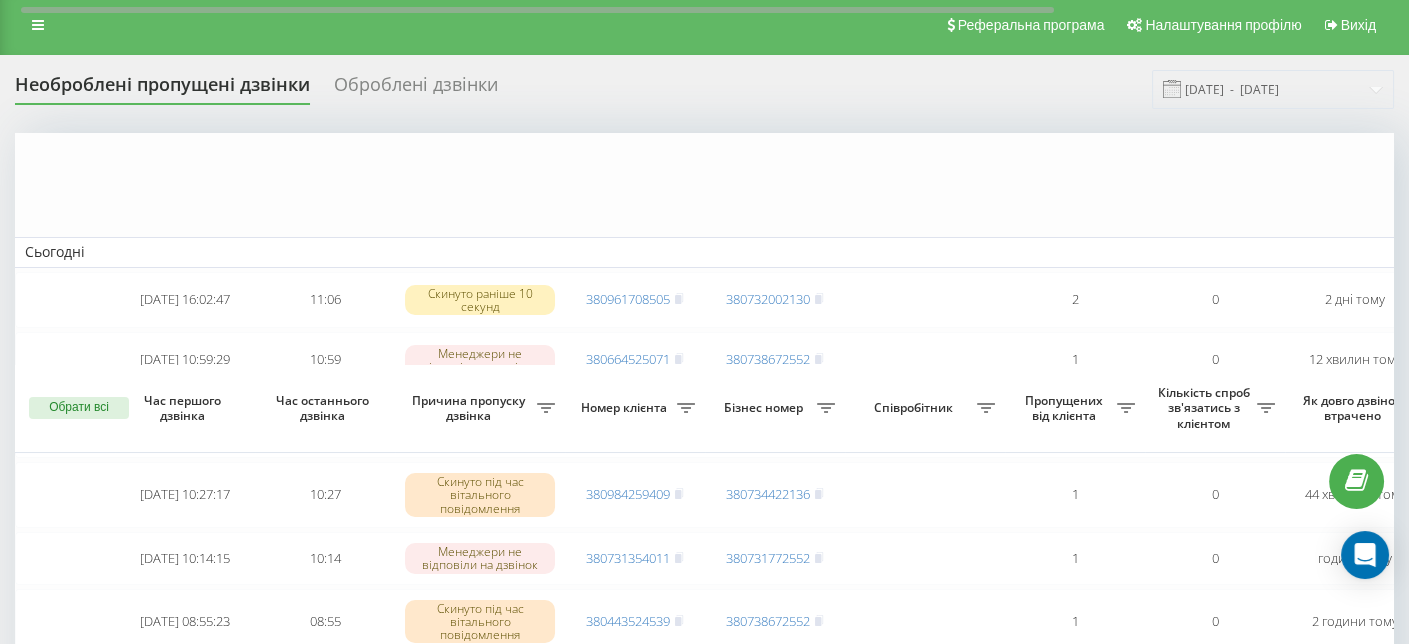 scroll, scrollTop: 0, scrollLeft: 0, axis: both 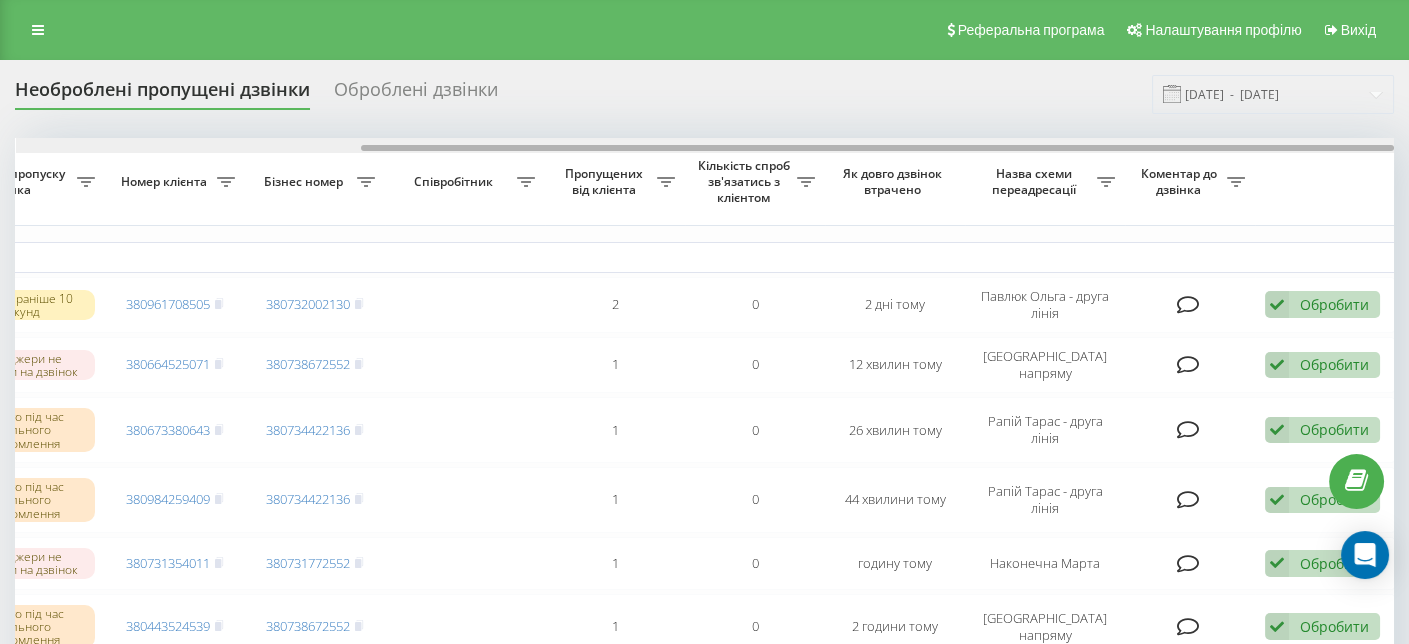 drag, startPoint x: 971, startPoint y: 146, endPoint x: 1404, endPoint y: 158, distance: 433.16626 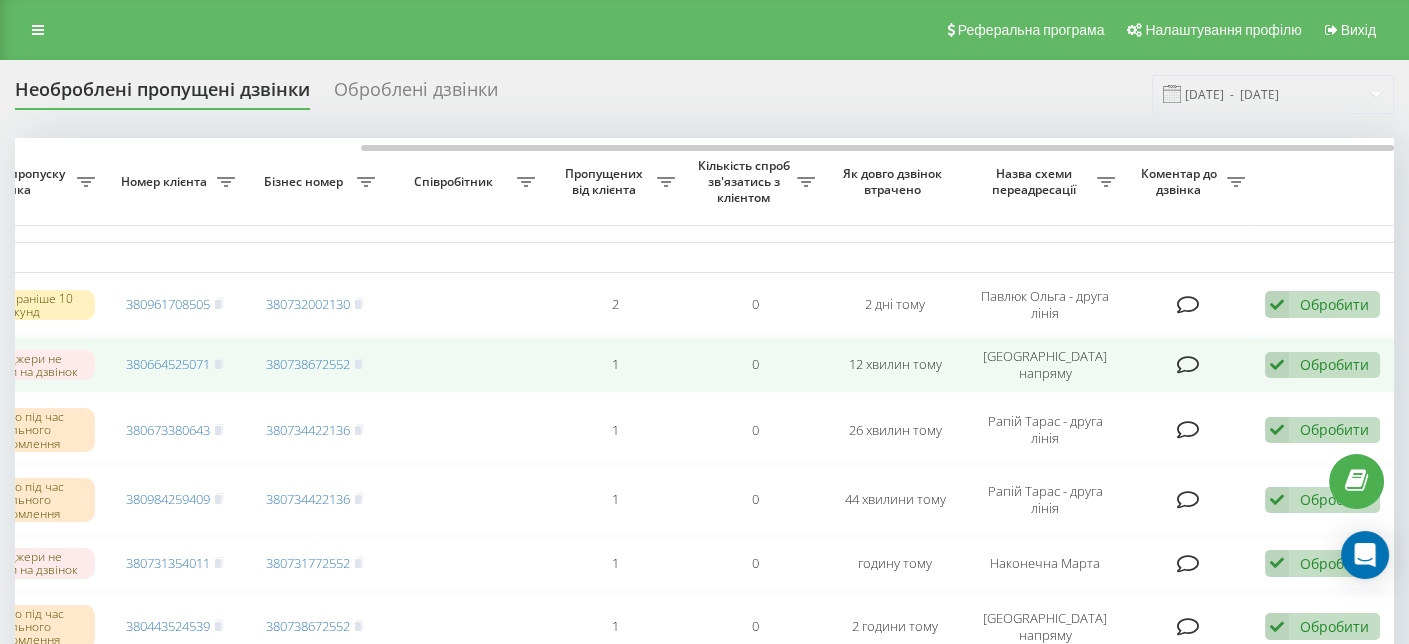 click on "Обробити" at bounding box center [1334, 364] 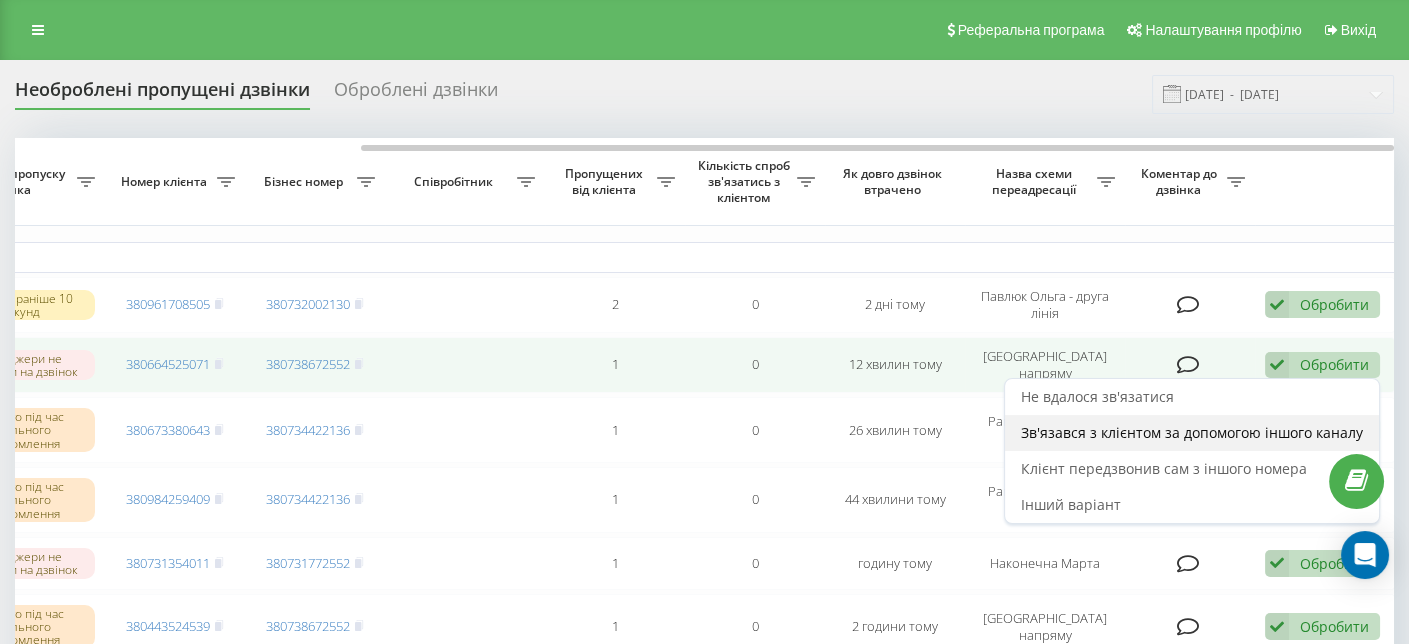 click on "Зв'язався з клієнтом за допомогою іншого каналу" at bounding box center (1192, 432) 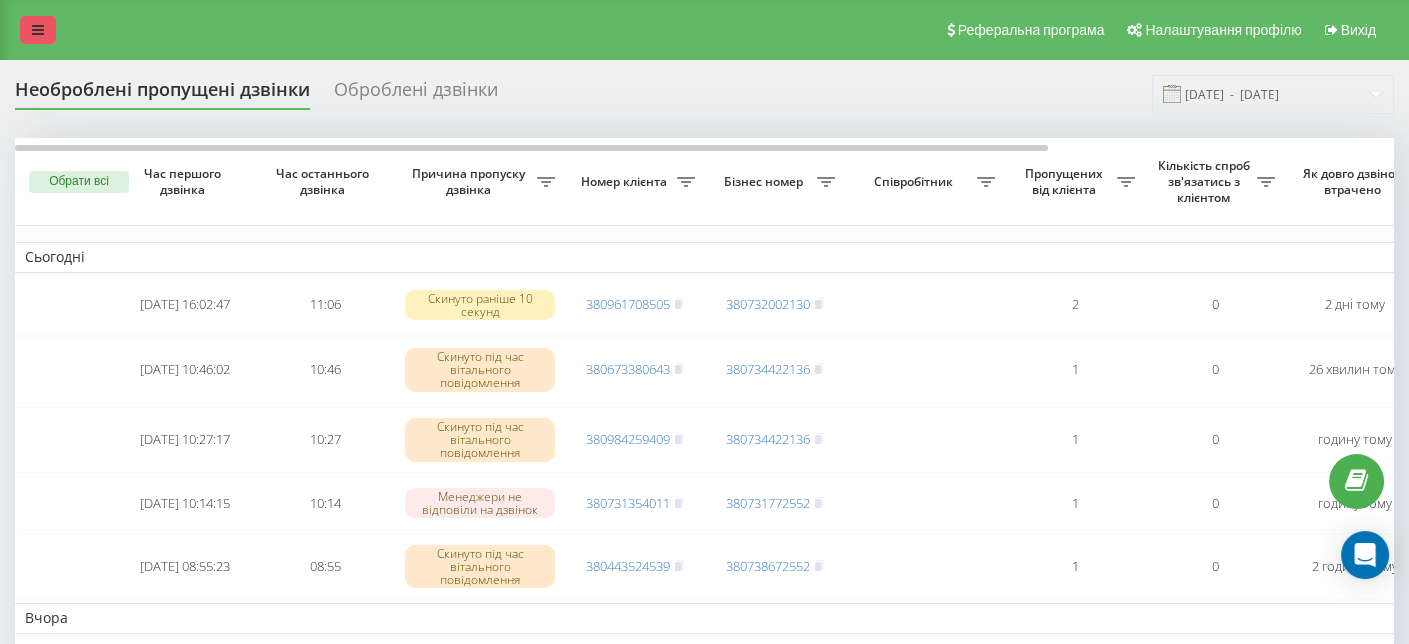 click at bounding box center (38, 30) 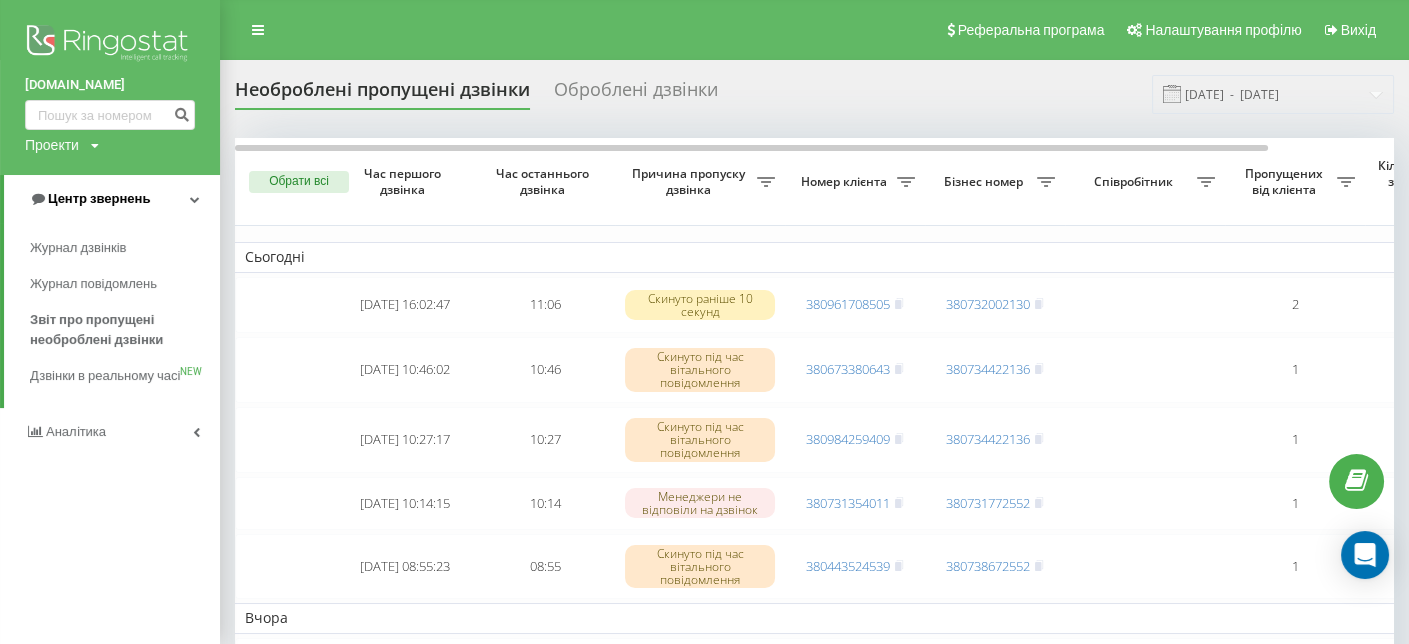 click on "Центр звернень" at bounding box center (99, 198) 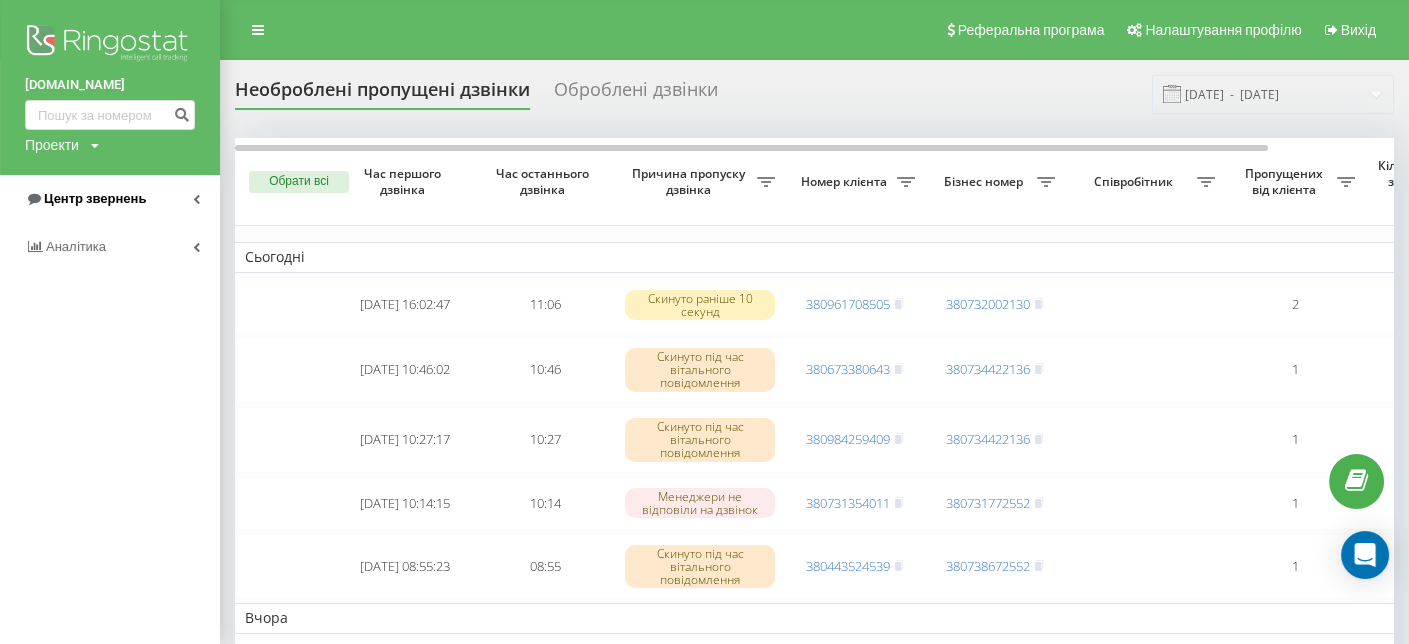 click on "Центр звернень" at bounding box center (95, 198) 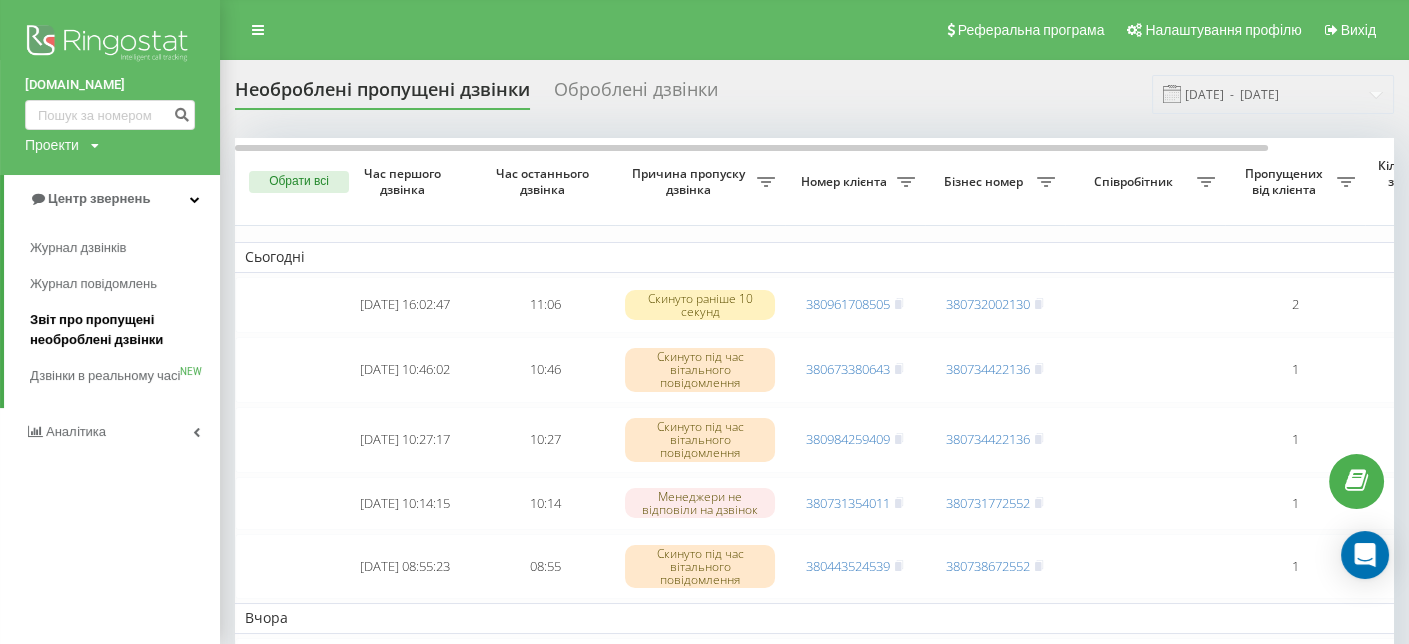 click on "Звіт про пропущені необроблені дзвінки" at bounding box center (120, 330) 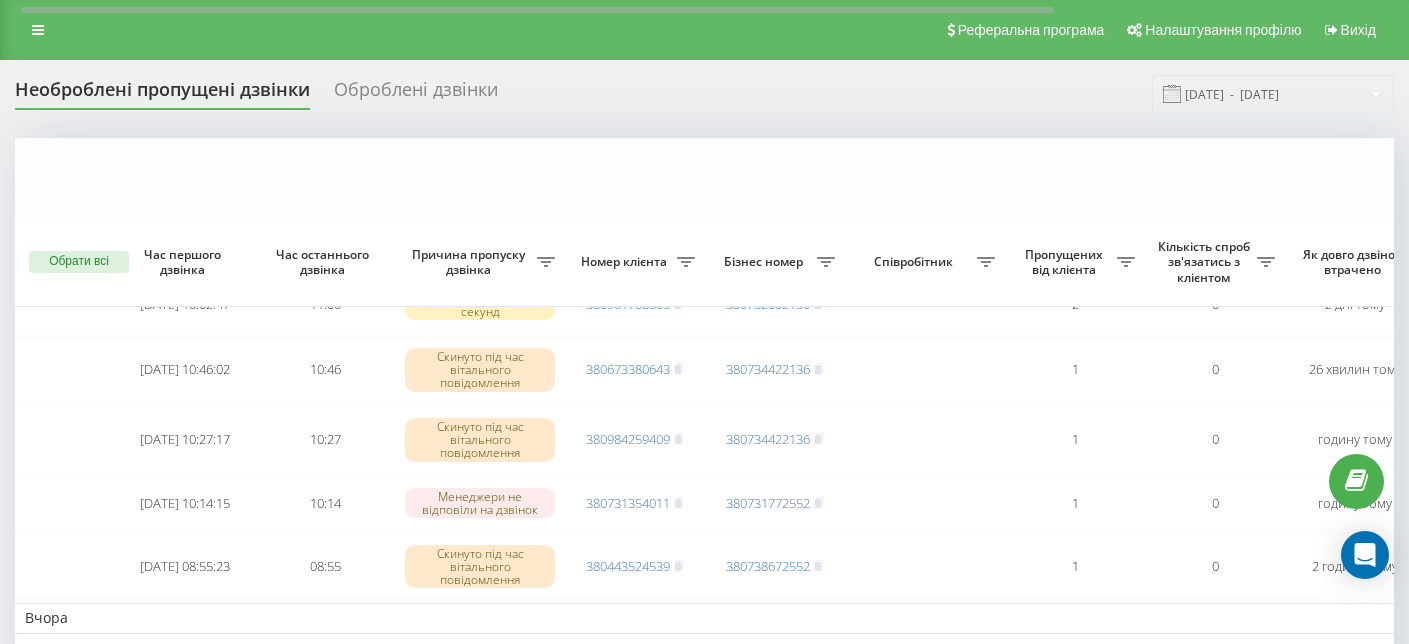 scroll, scrollTop: 228, scrollLeft: 0, axis: vertical 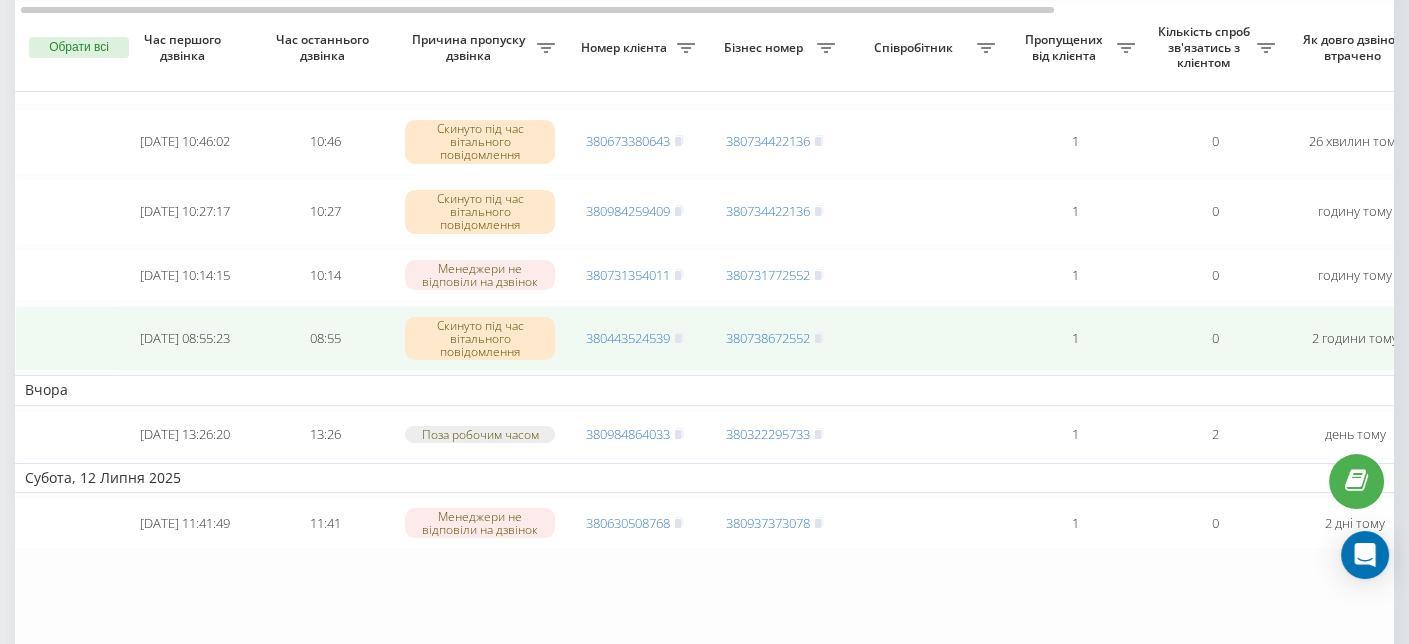 click on "2 години тому" at bounding box center (1355, 339) 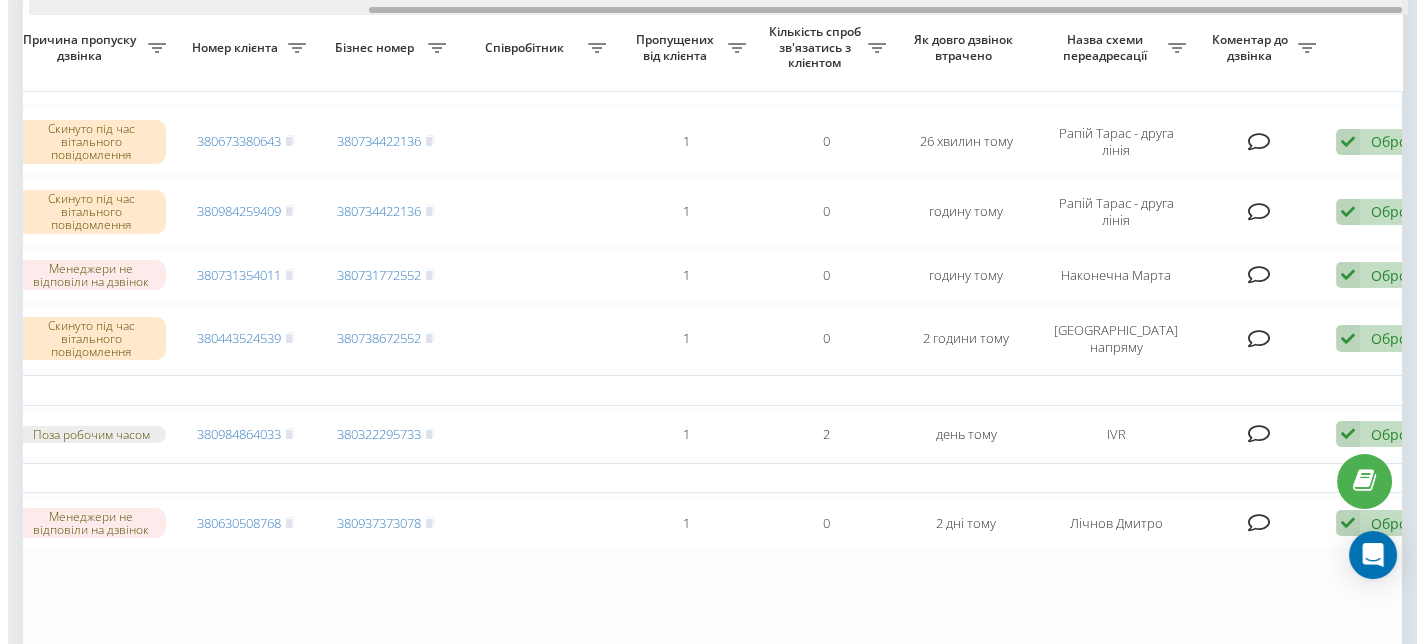 scroll, scrollTop: 0, scrollLeft: 458, axis: horizontal 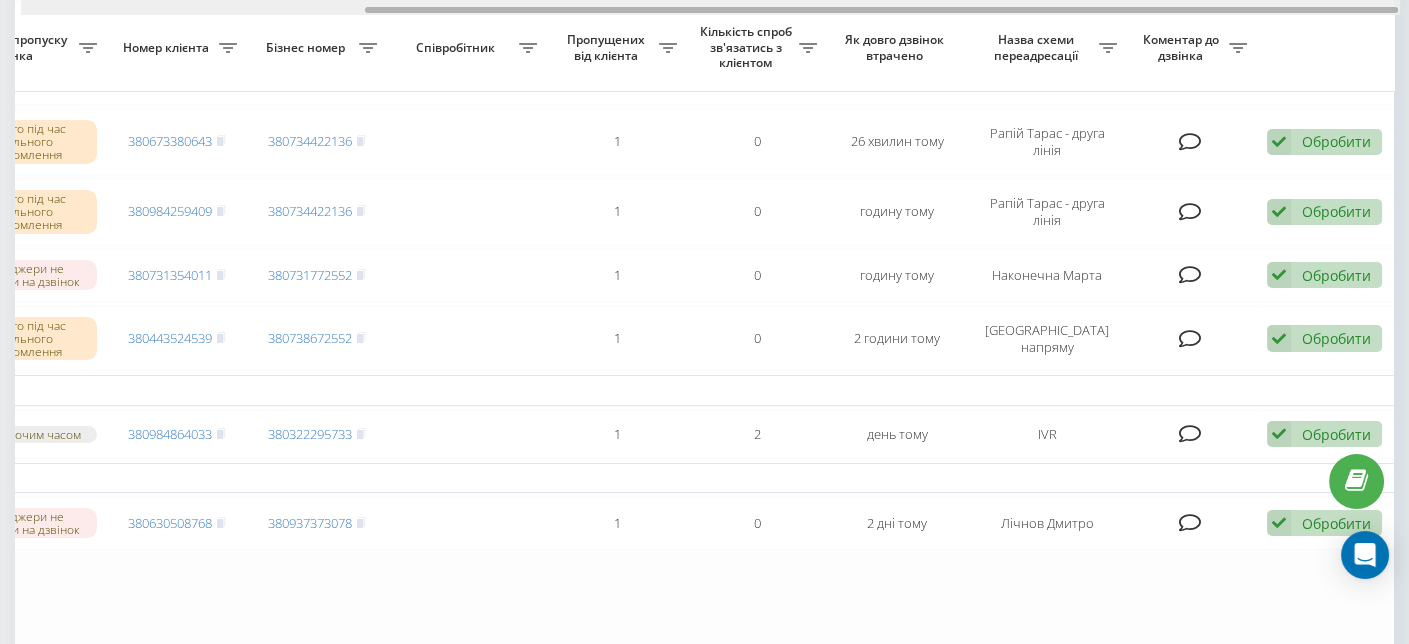 drag, startPoint x: 976, startPoint y: 7, endPoint x: 1320, endPoint y: -27, distance: 345.67615 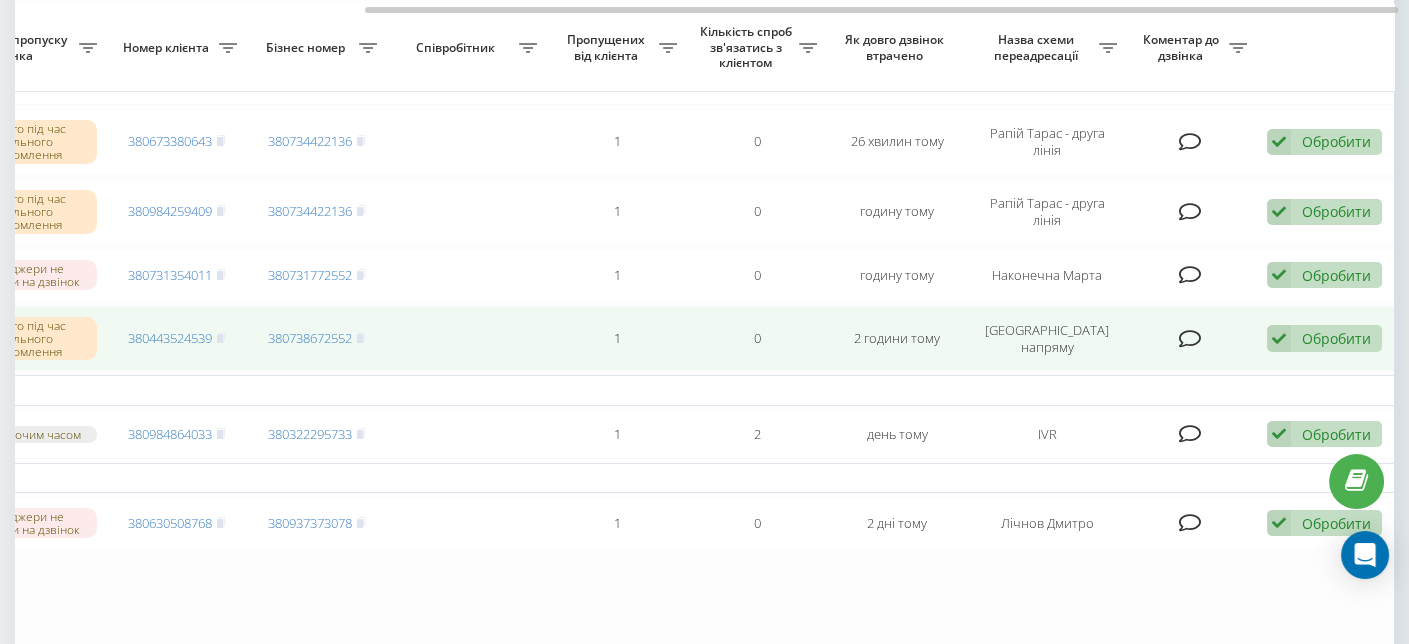 click on "Обробити Не вдалося зв'язатися Зв'язався з клієнтом за допомогою іншого каналу Клієнт передзвонив сам з іншого номера Інший варіант" at bounding box center [1324, 338] 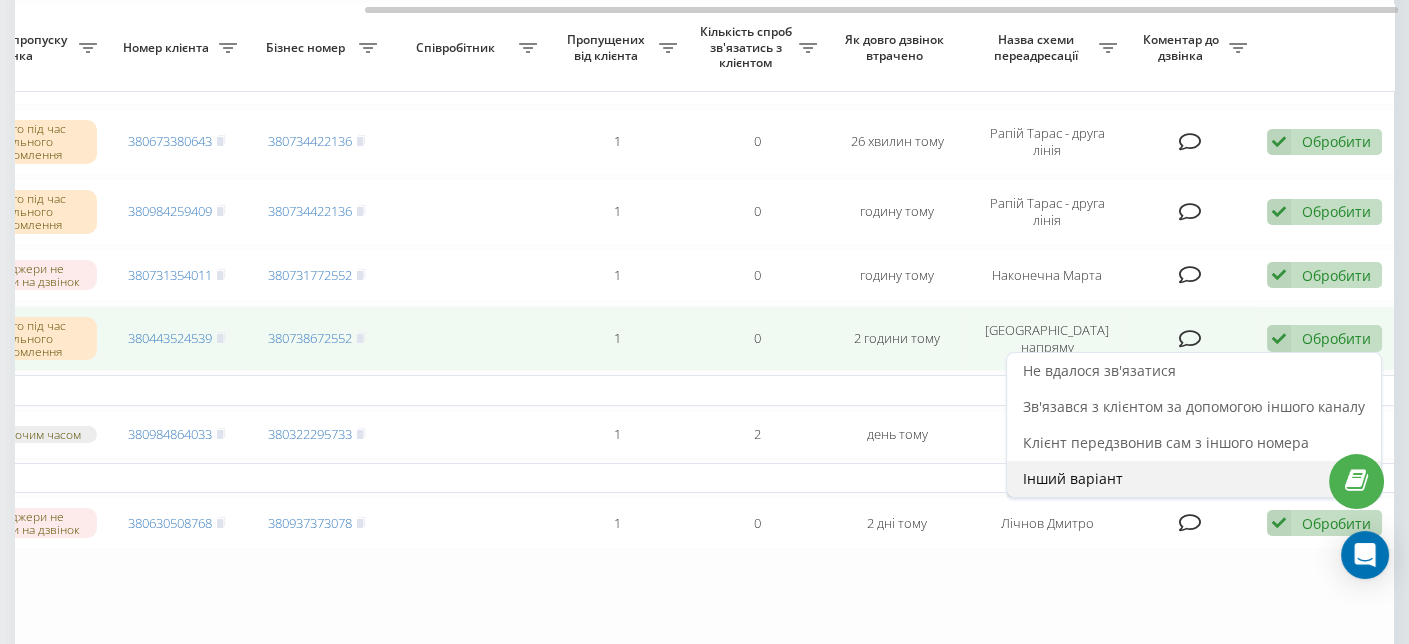click on "Інший варіант" at bounding box center [1194, 479] 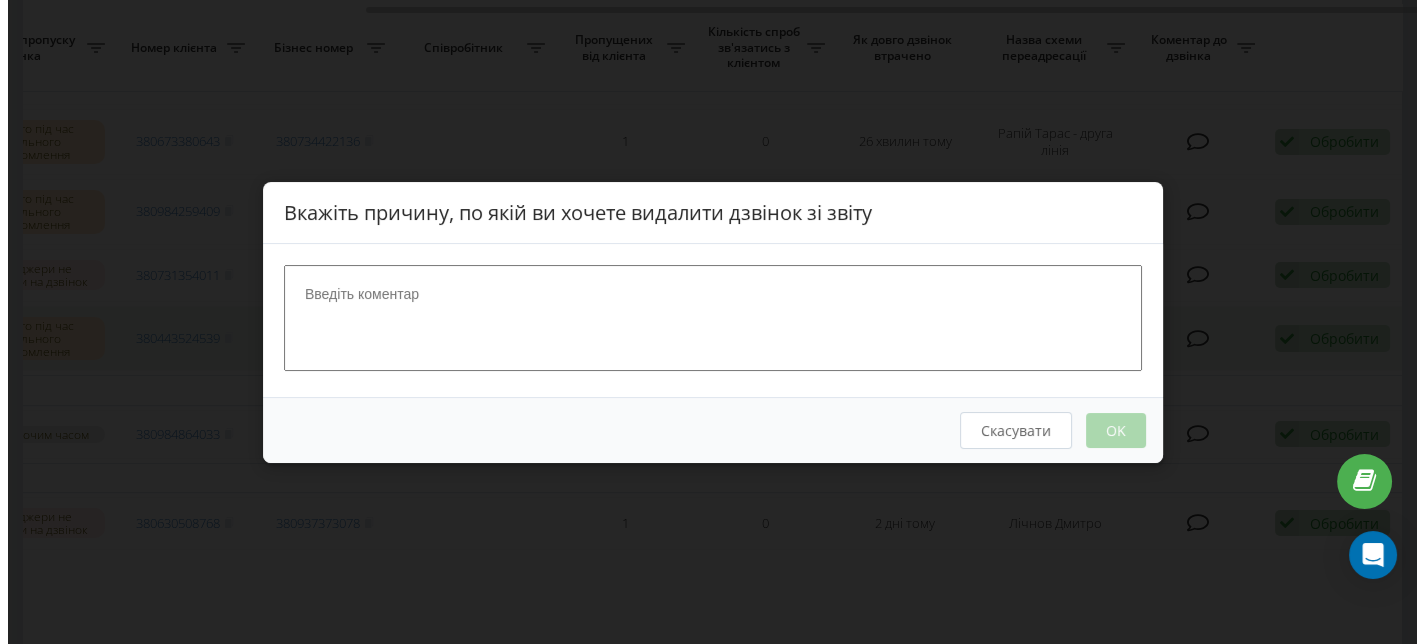 scroll, scrollTop: 0, scrollLeft: 445, axis: horizontal 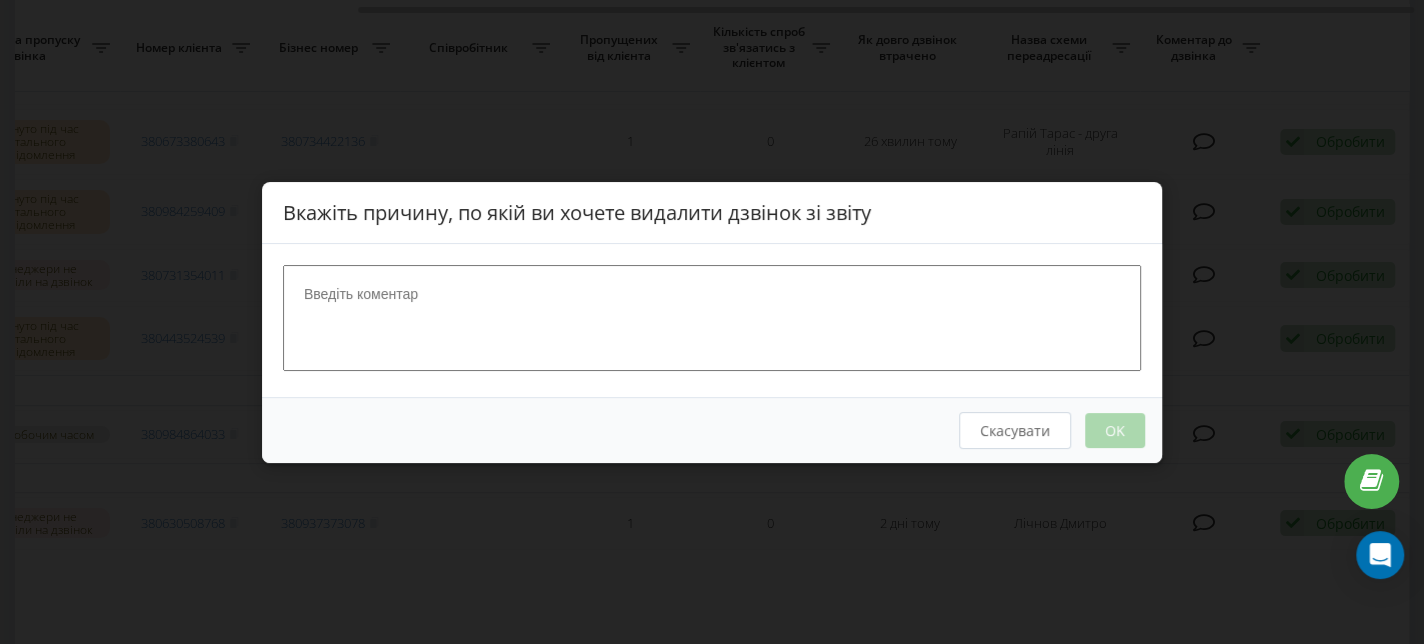 click at bounding box center (712, 317) 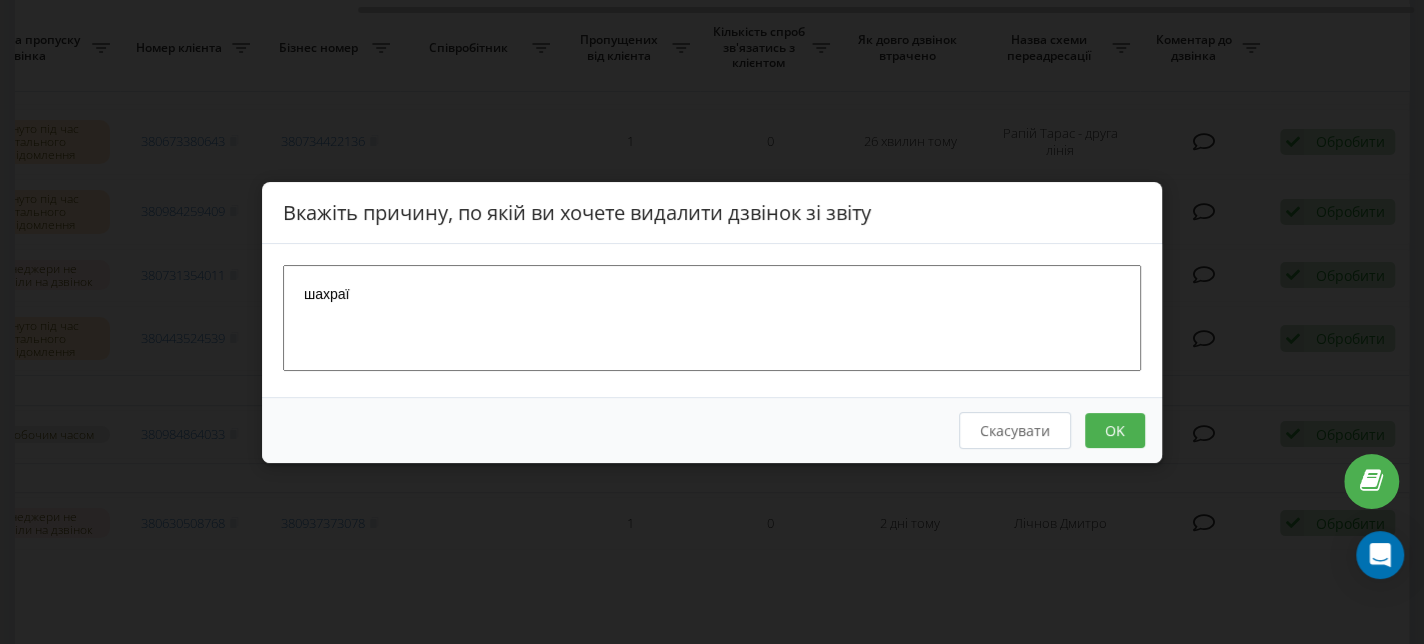 type on "шахраї" 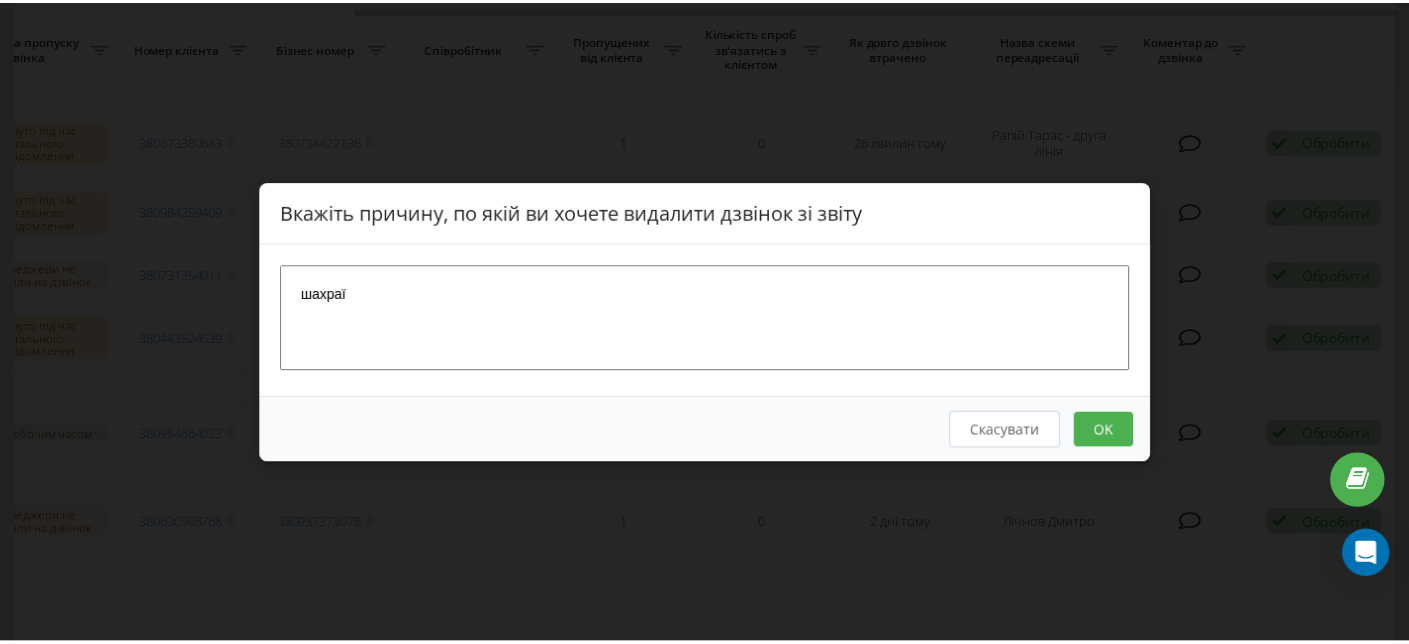 scroll, scrollTop: 0, scrollLeft: 0, axis: both 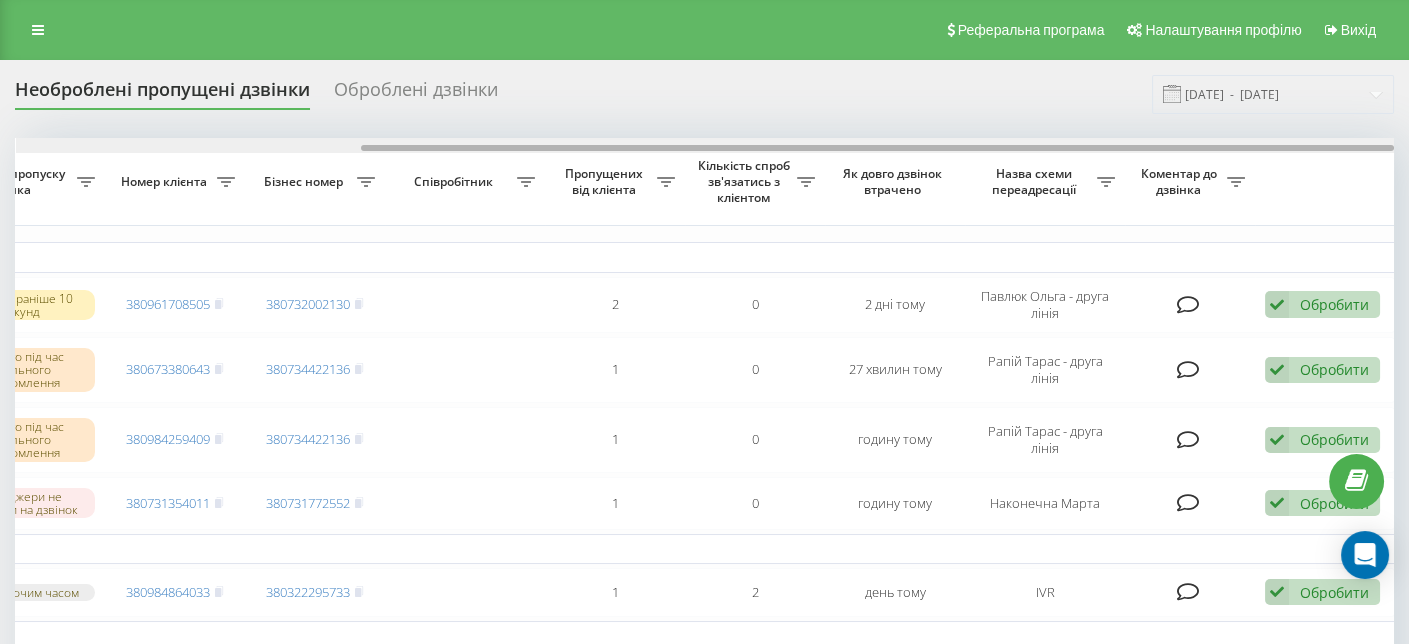drag, startPoint x: 819, startPoint y: 148, endPoint x: 1248, endPoint y: 146, distance: 429.00467 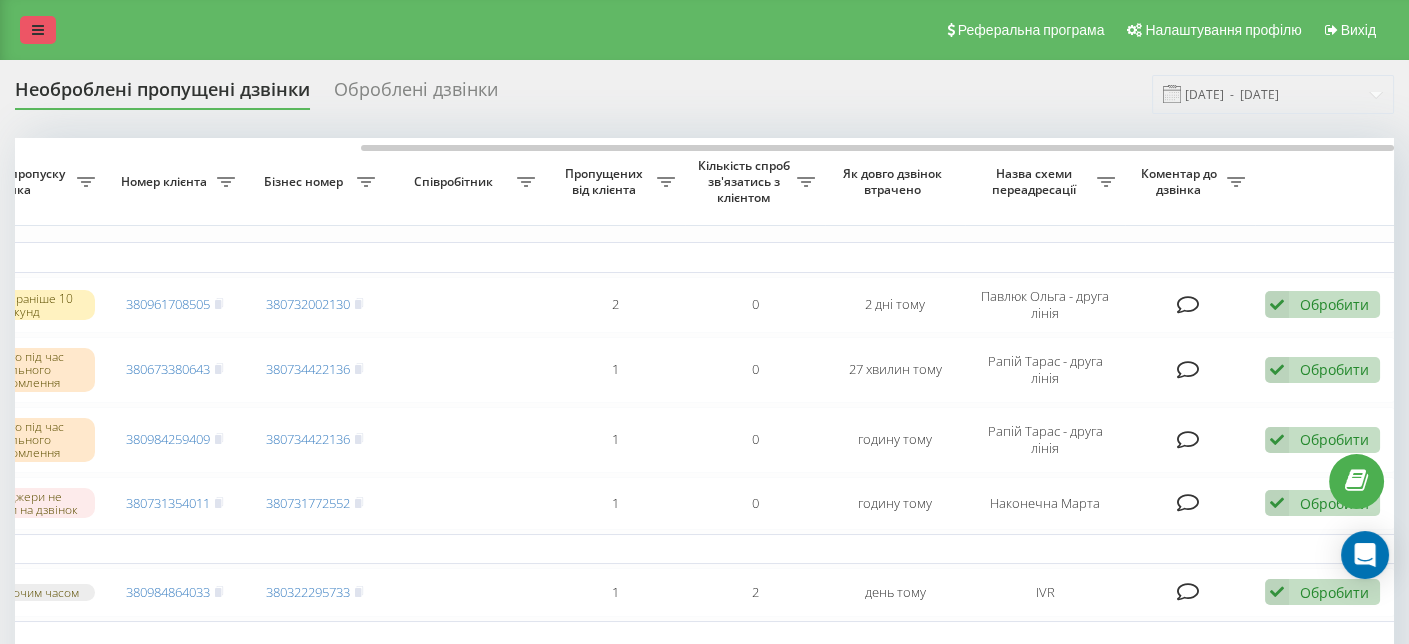 click at bounding box center (38, 30) 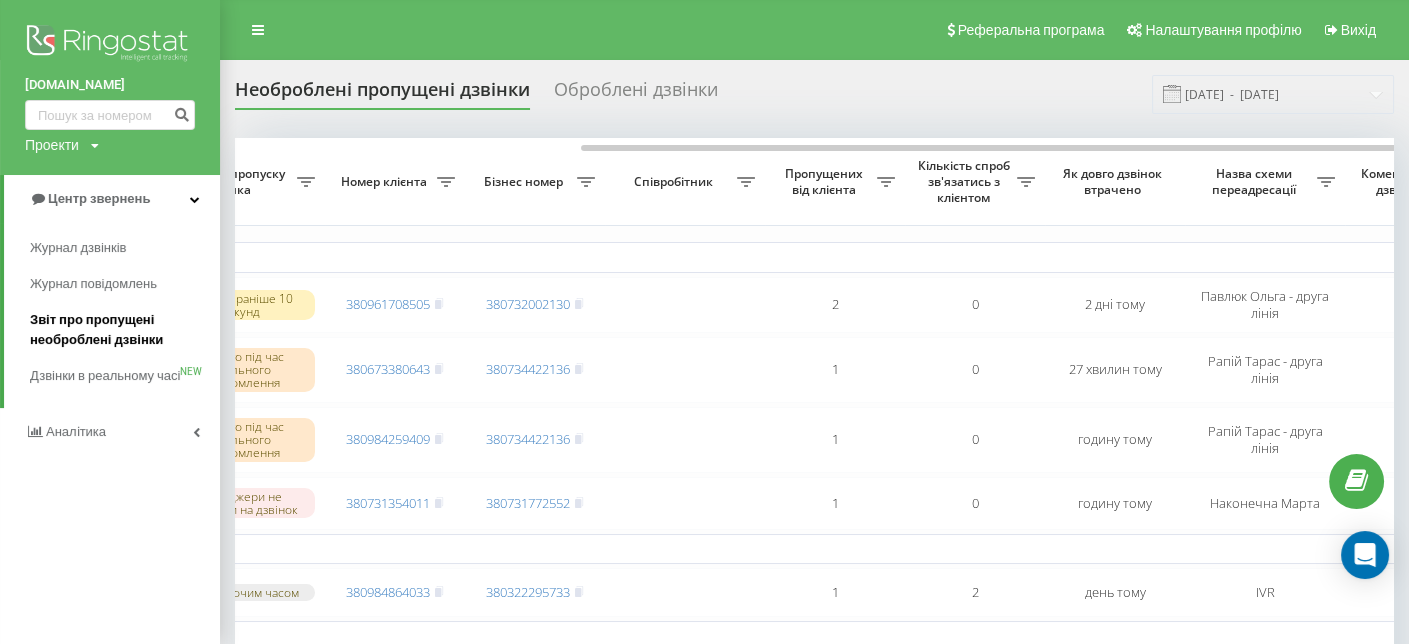 click on "Звіт про пропущені необроблені дзвінки" at bounding box center (120, 330) 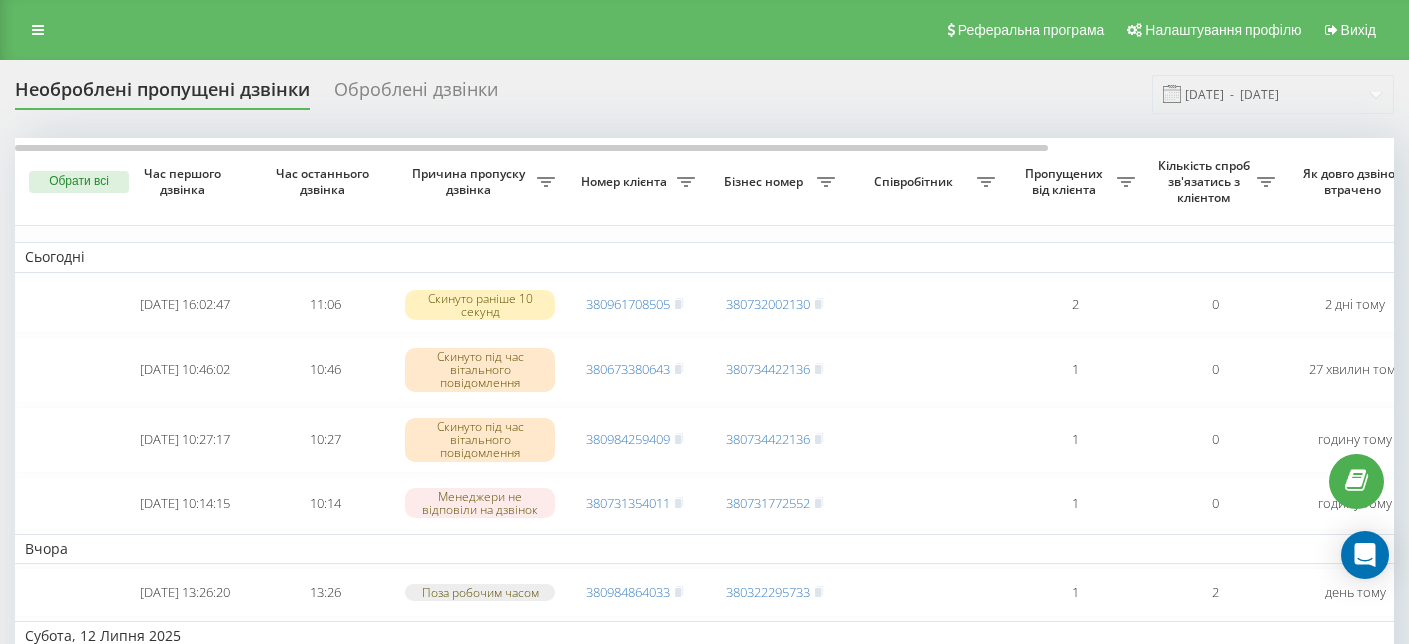scroll, scrollTop: 0, scrollLeft: 0, axis: both 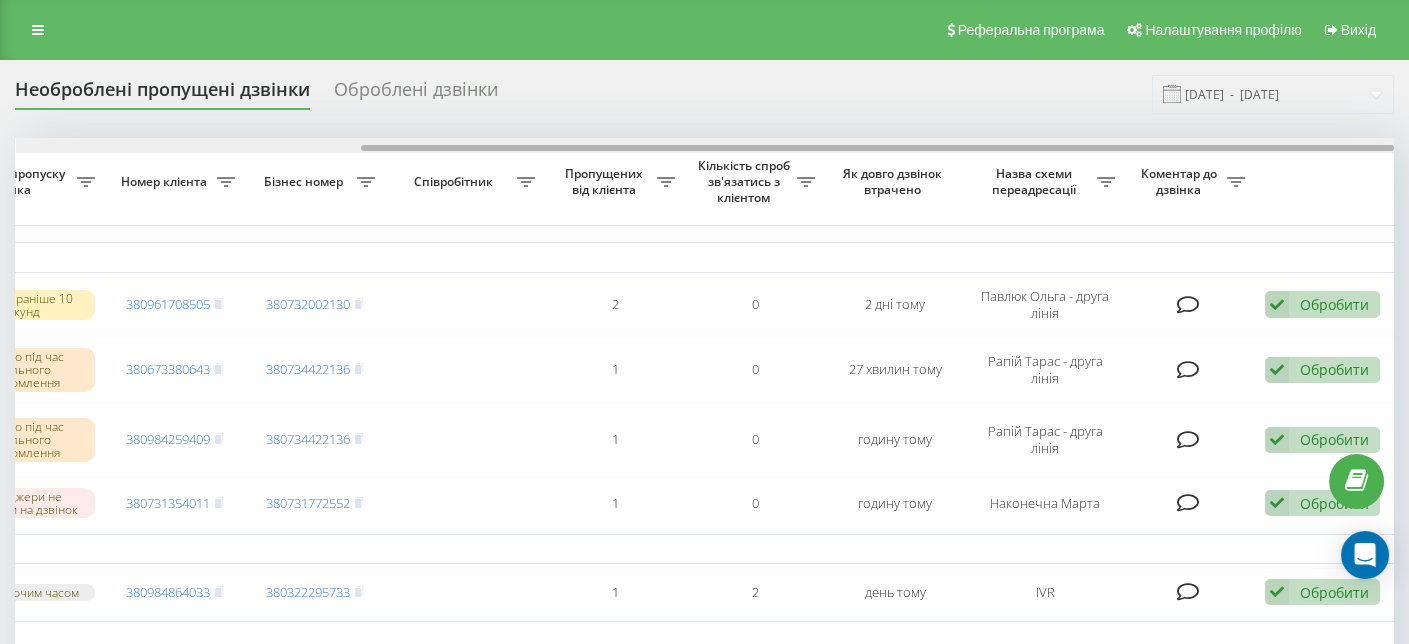 drag, startPoint x: 893, startPoint y: 146, endPoint x: 1320, endPoint y: 141, distance: 427.02927 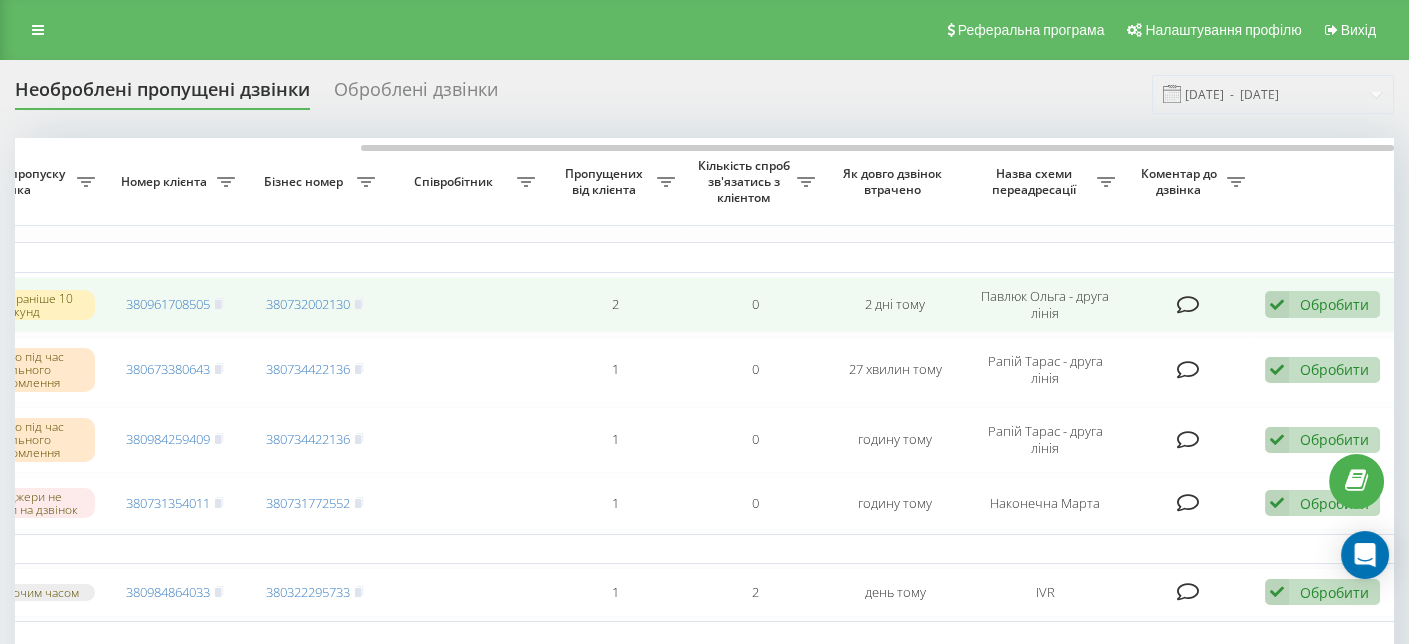 click on "Обробити" at bounding box center [1334, 304] 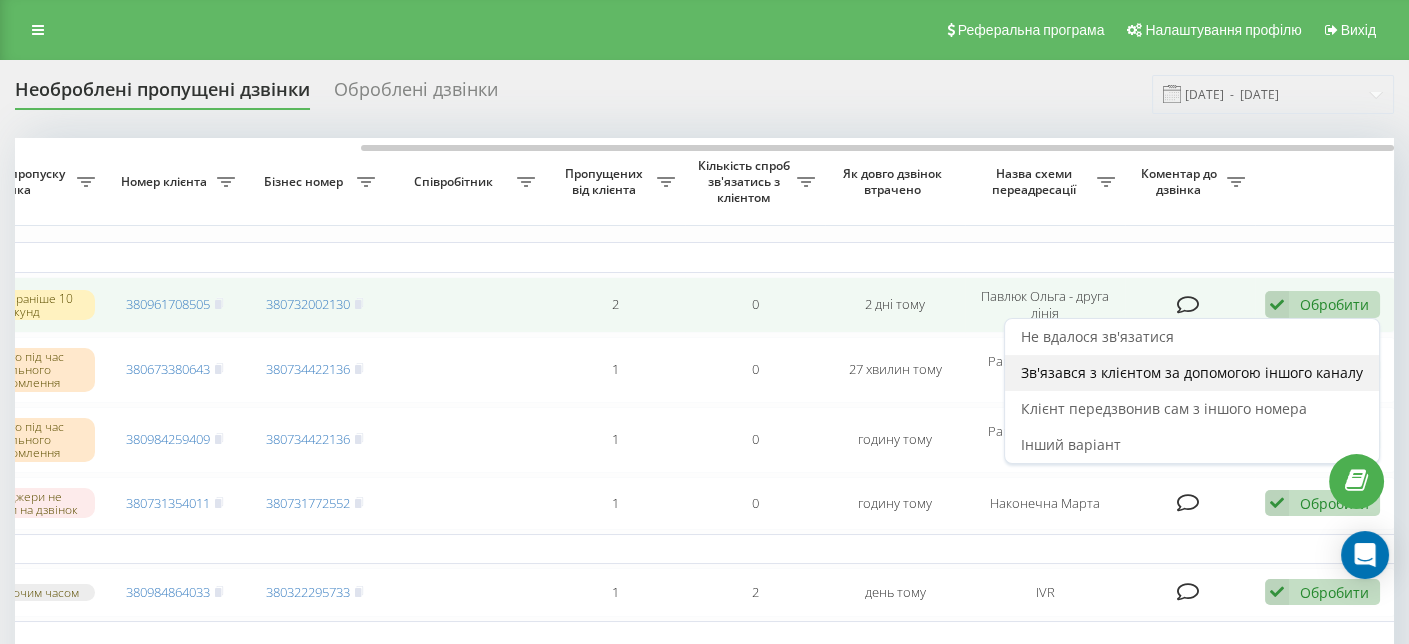 click on "Зв'язався з клієнтом за допомогою іншого каналу" at bounding box center [1192, 373] 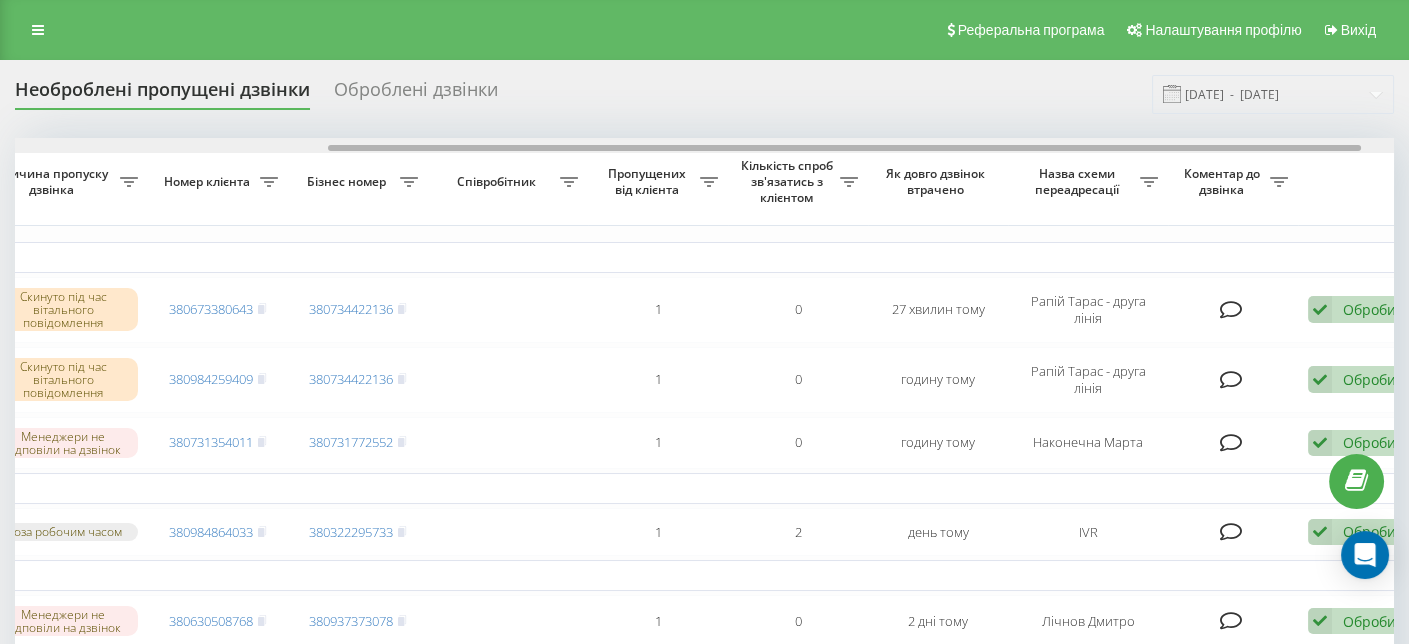 scroll, scrollTop: 0, scrollLeft: 460, axis: horizontal 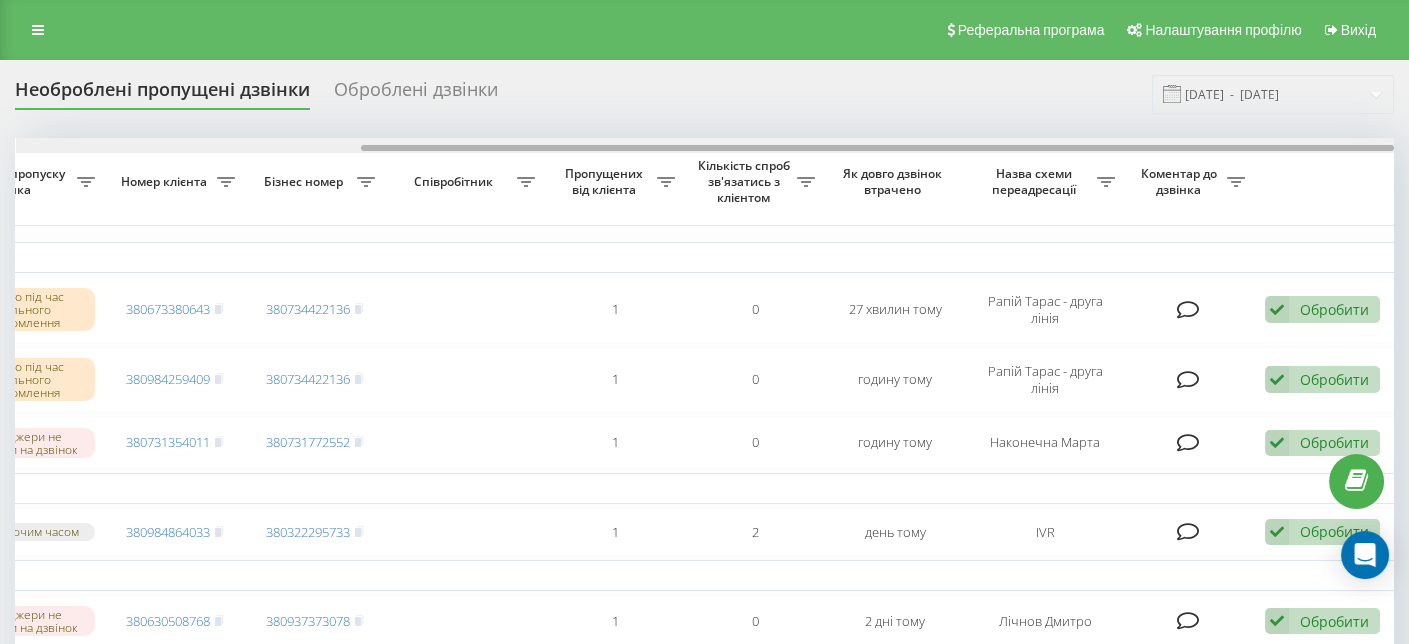 drag, startPoint x: 979, startPoint y: 145, endPoint x: 1421, endPoint y: 169, distance: 442.6511 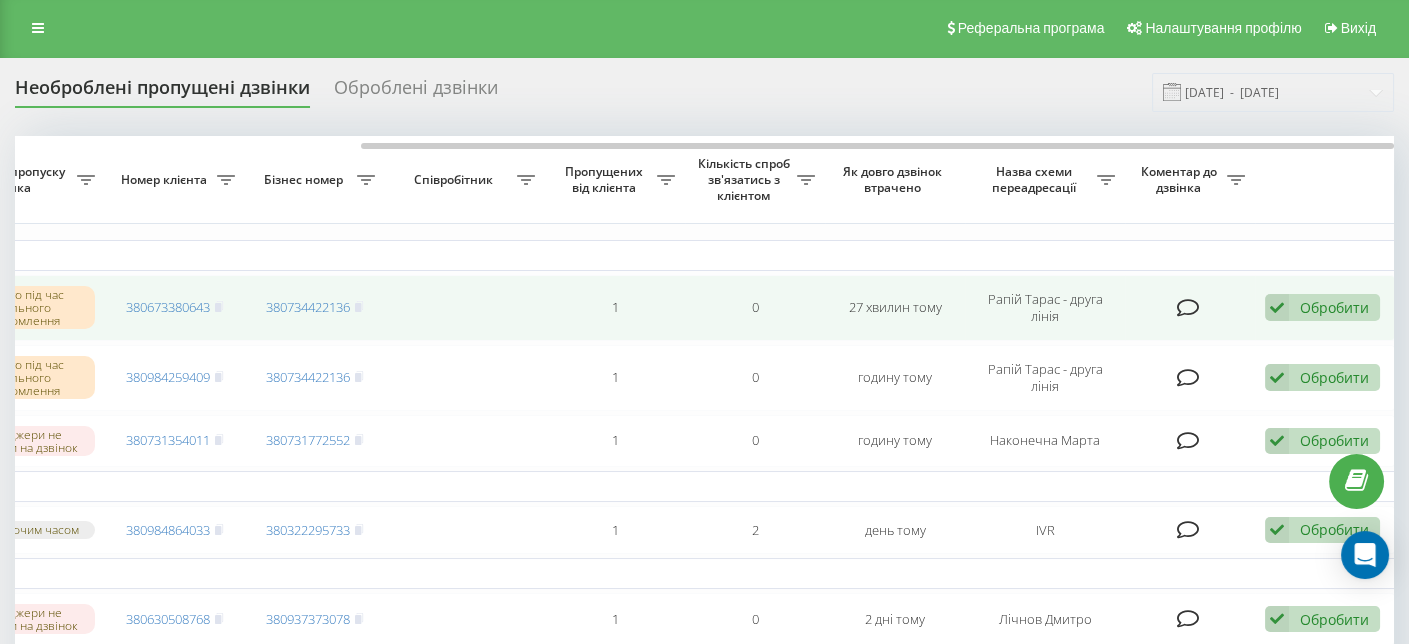 scroll, scrollTop: 0, scrollLeft: 0, axis: both 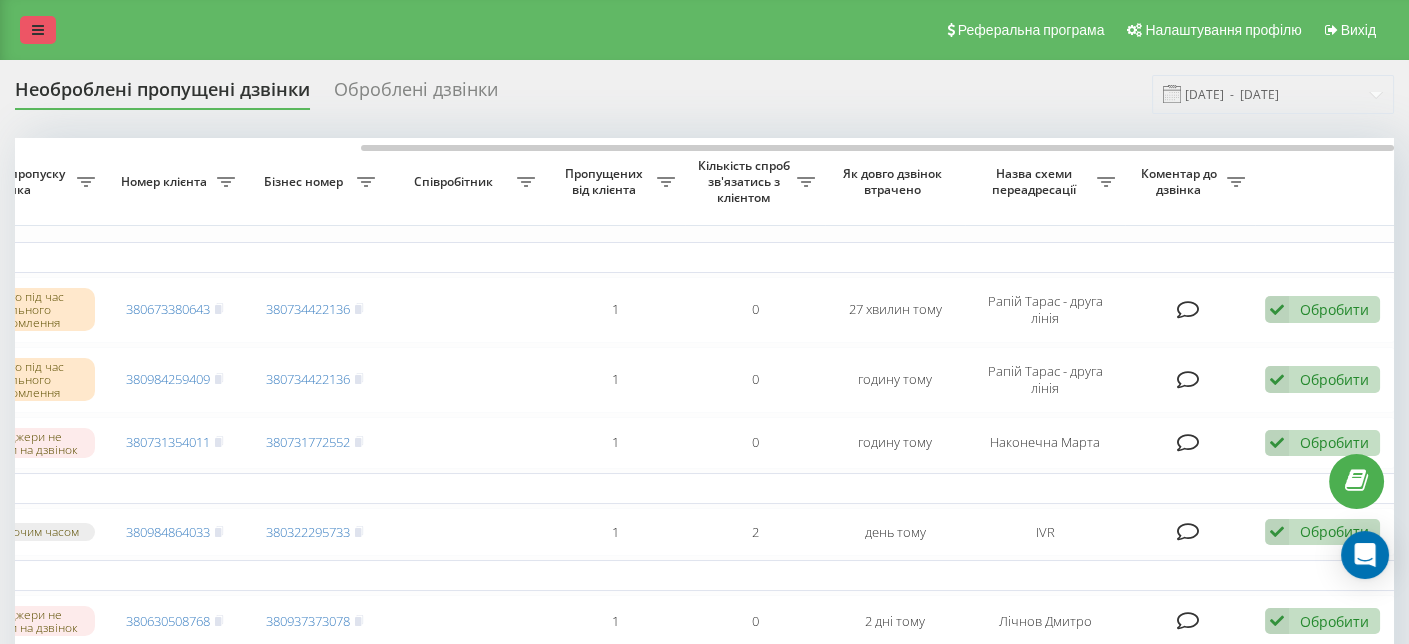 click at bounding box center (38, 30) 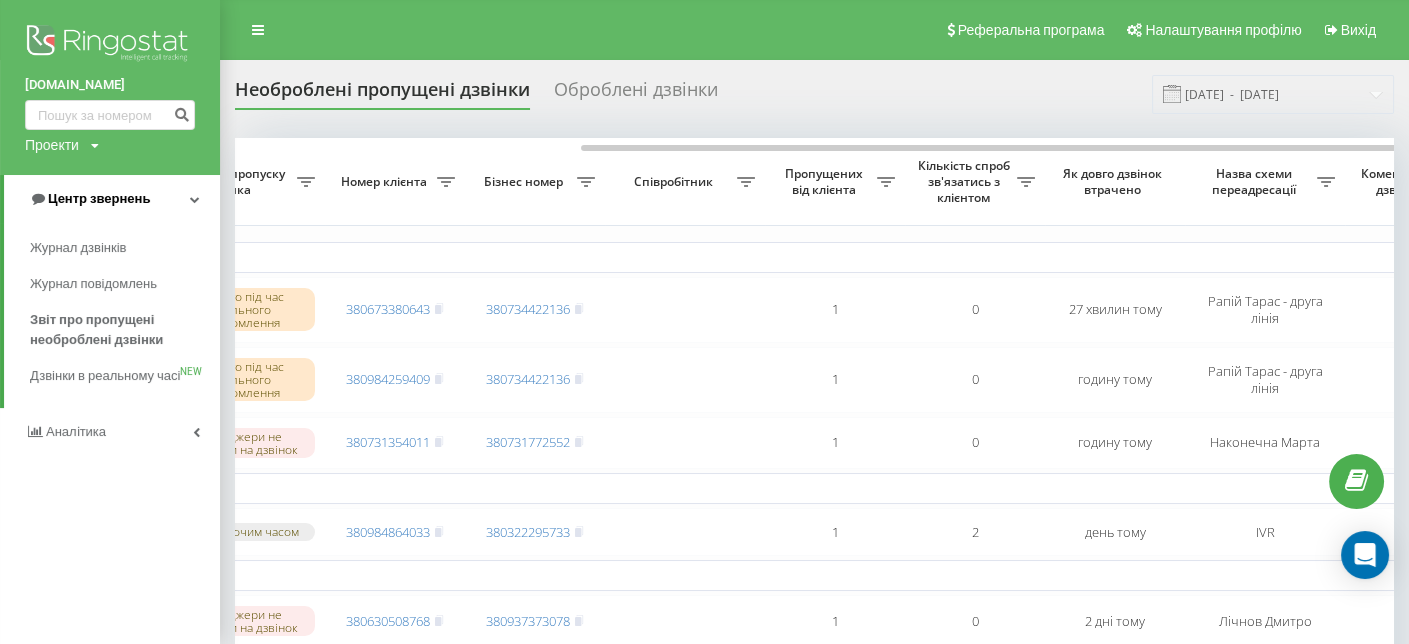 click on "Центр звернень" at bounding box center (99, 198) 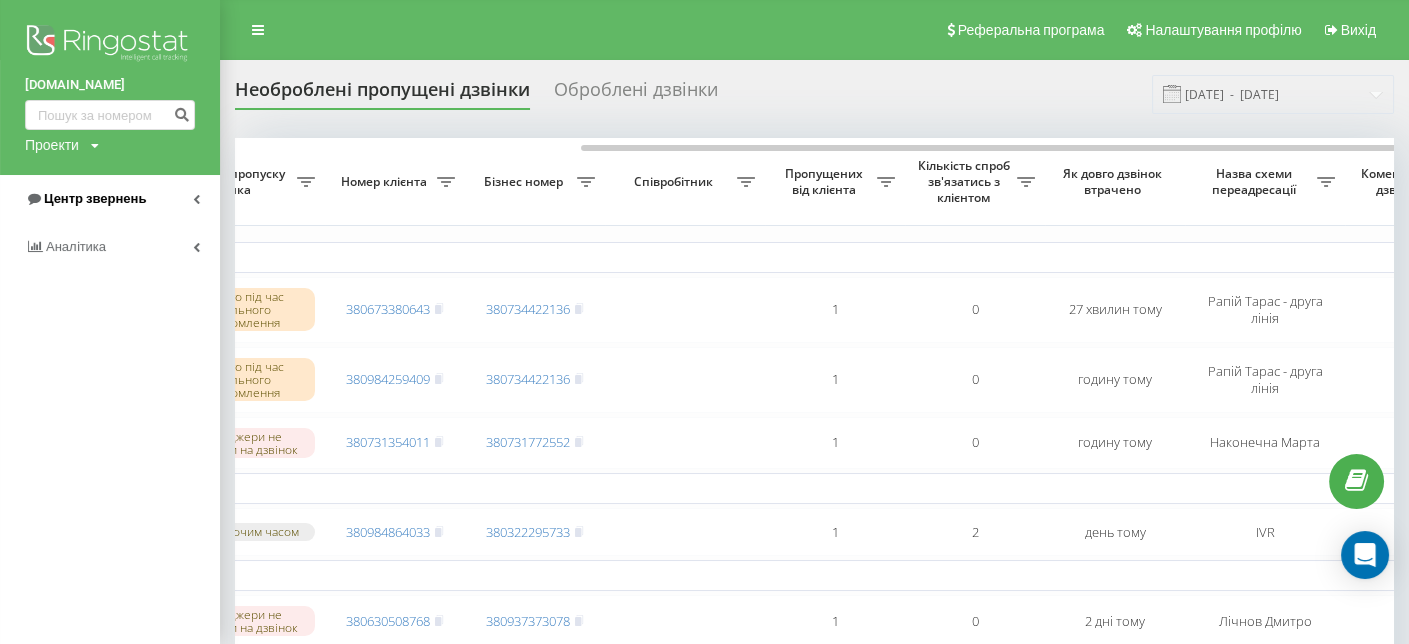 click on "Центр звернень" at bounding box center [95, 198] 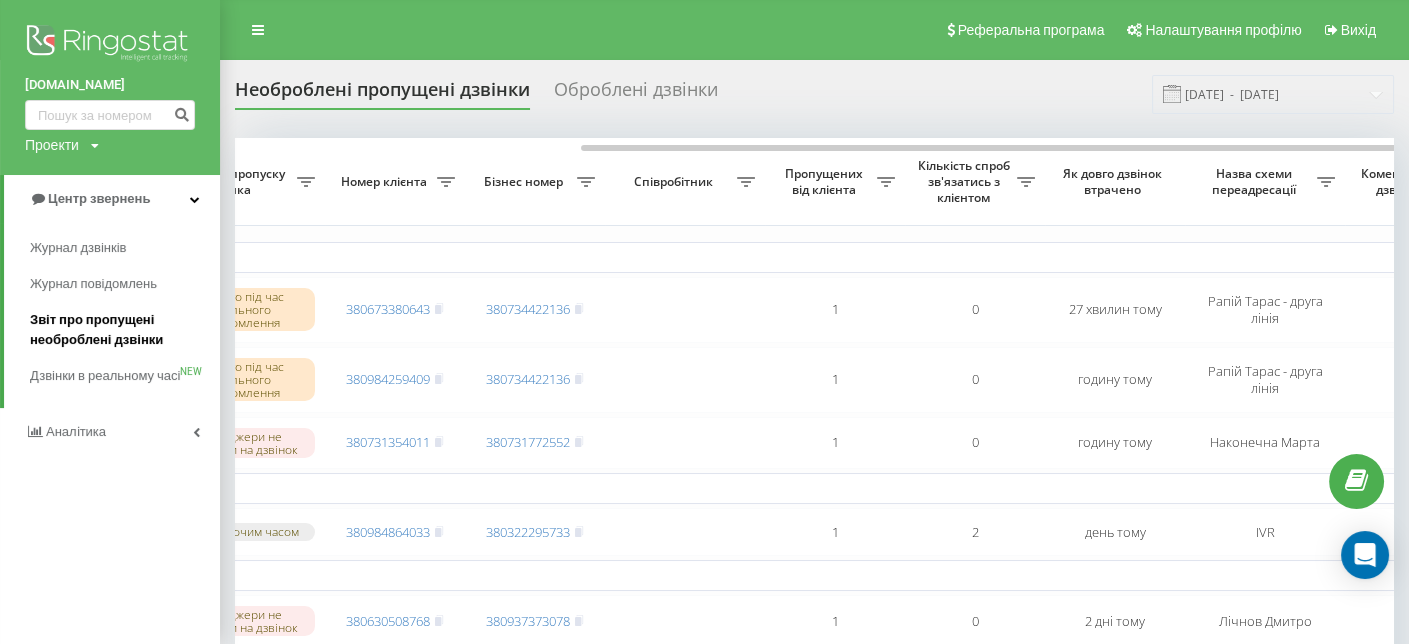 click on "Звіт про пропущені необроблені дзвінки" at bounding box center (120, 330) 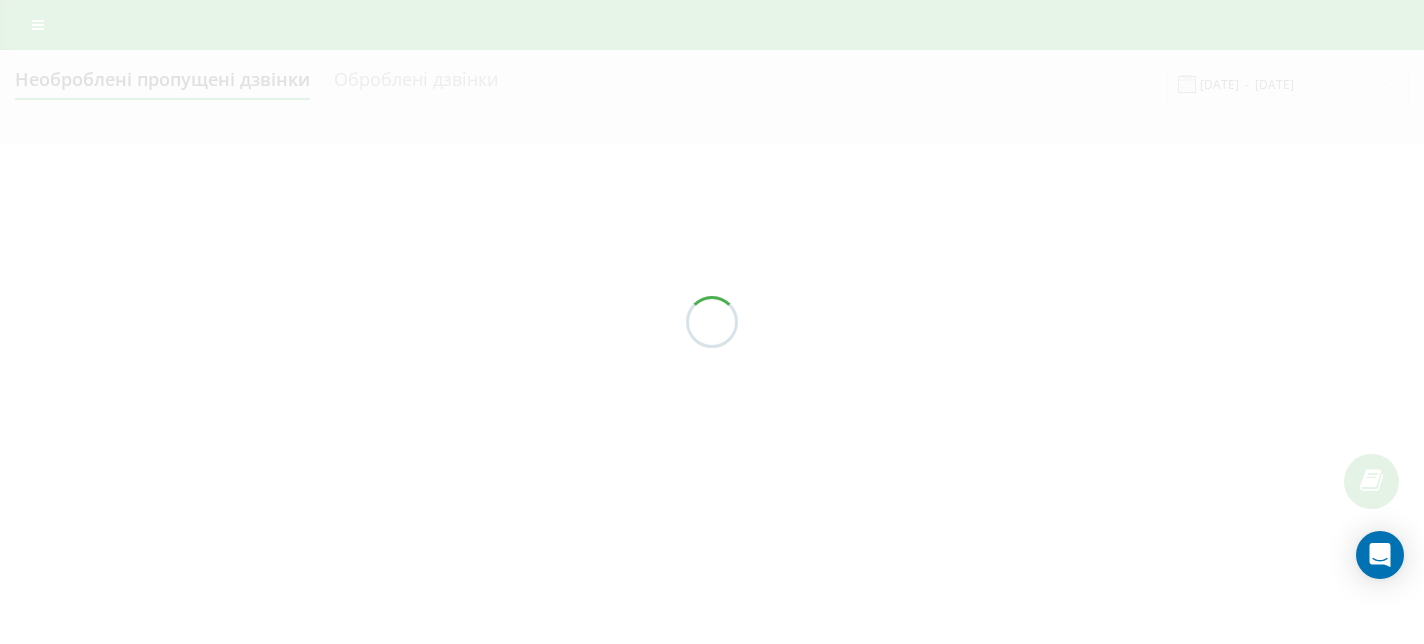 scroll, scrollTop: 0, scrollLeft: 0, axis: both 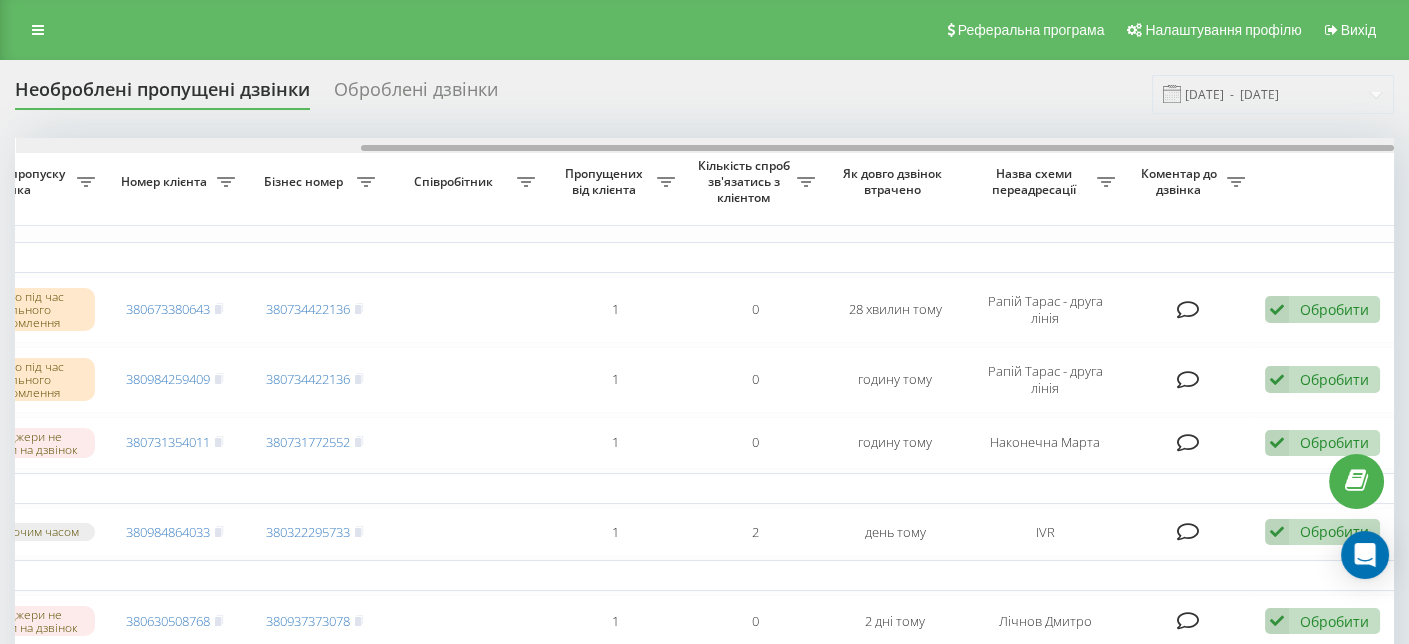 drag, startPoint x: 588, startPoint y: 148, endPoint x: 1100, endPoint y: 150, distance: 512.0039 